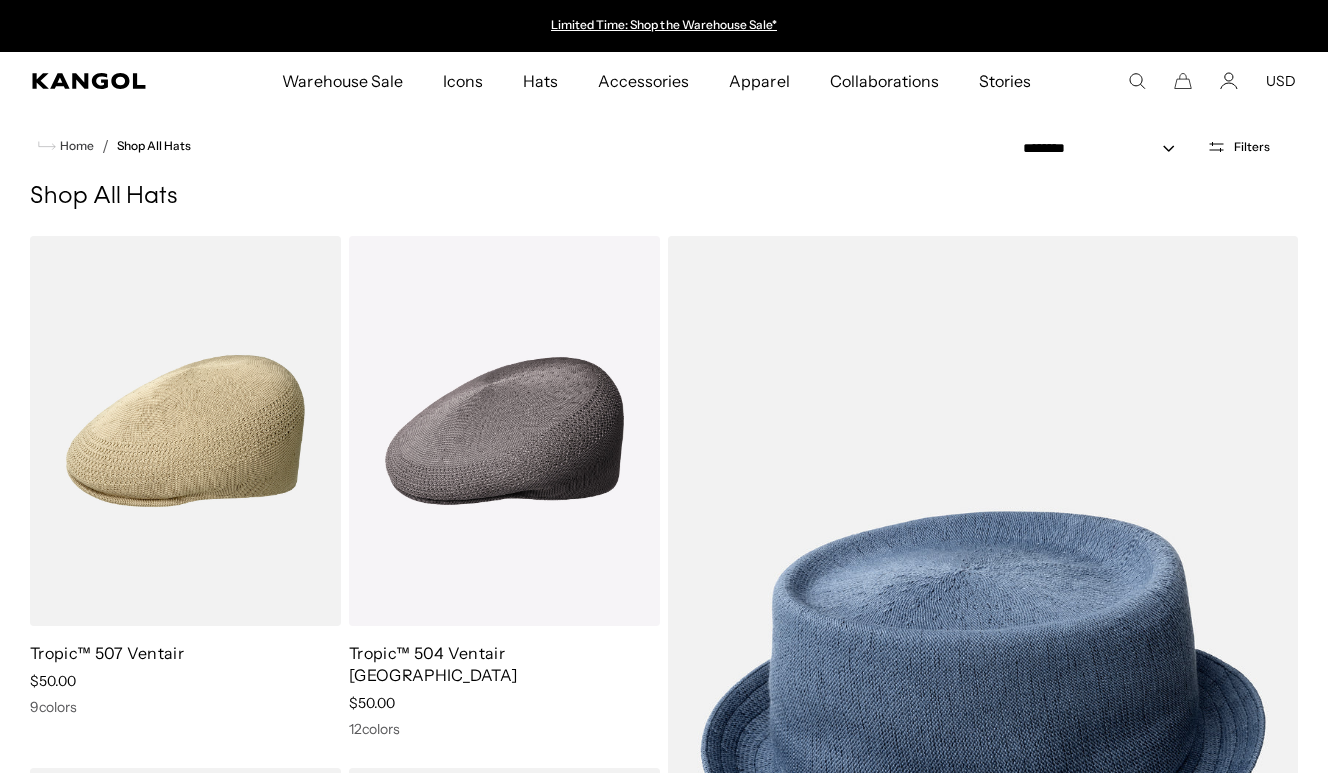 scroll, scrollTop: 0, scrollLeft: 0, axis: both 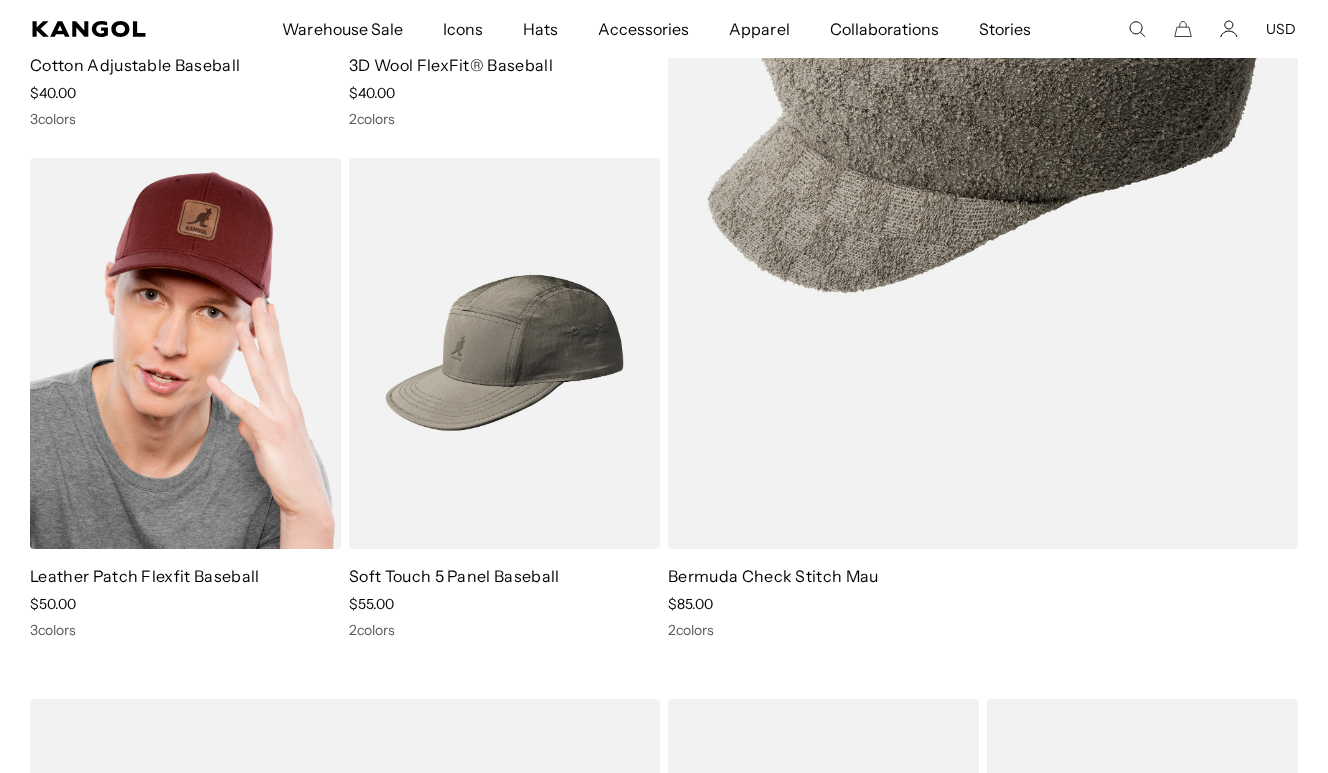 click at bounding box center [185, 353] 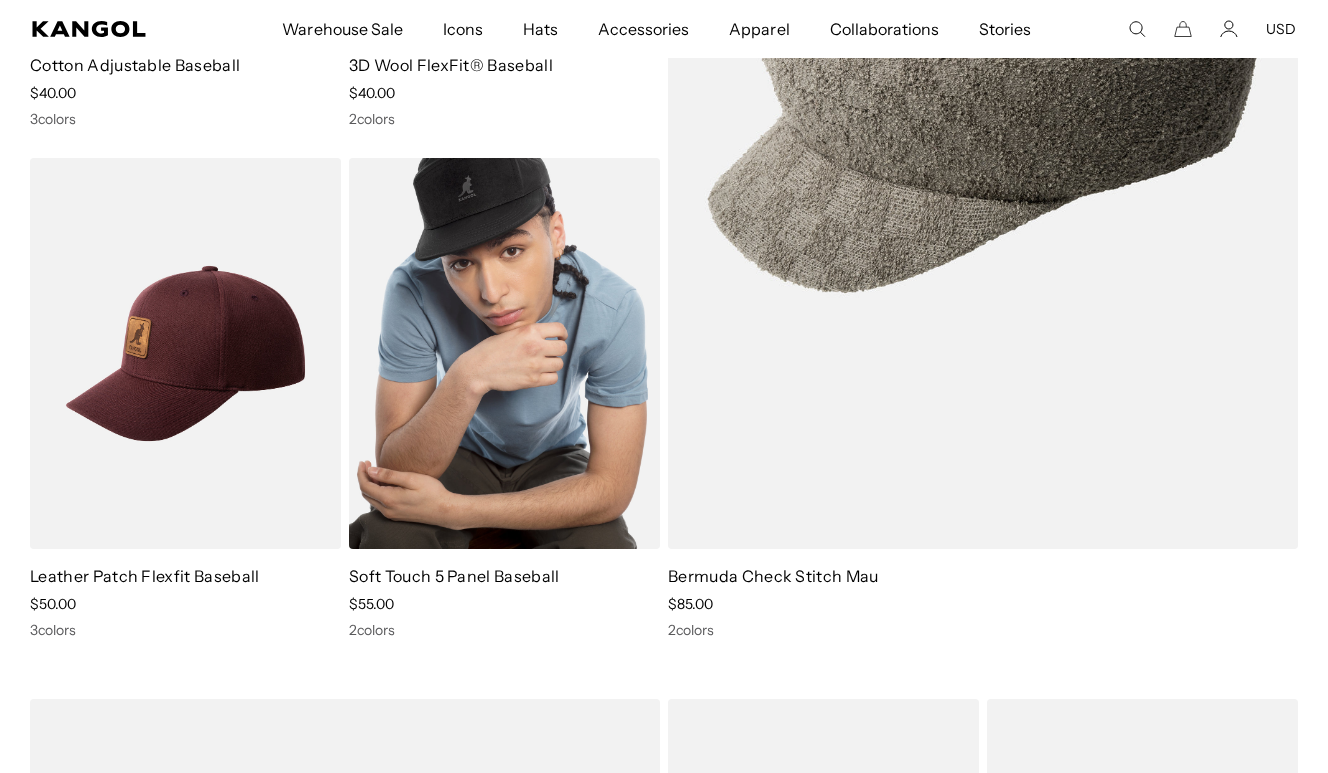 scroll, scrollTop: 0, scrollLeft: 0, axis: both 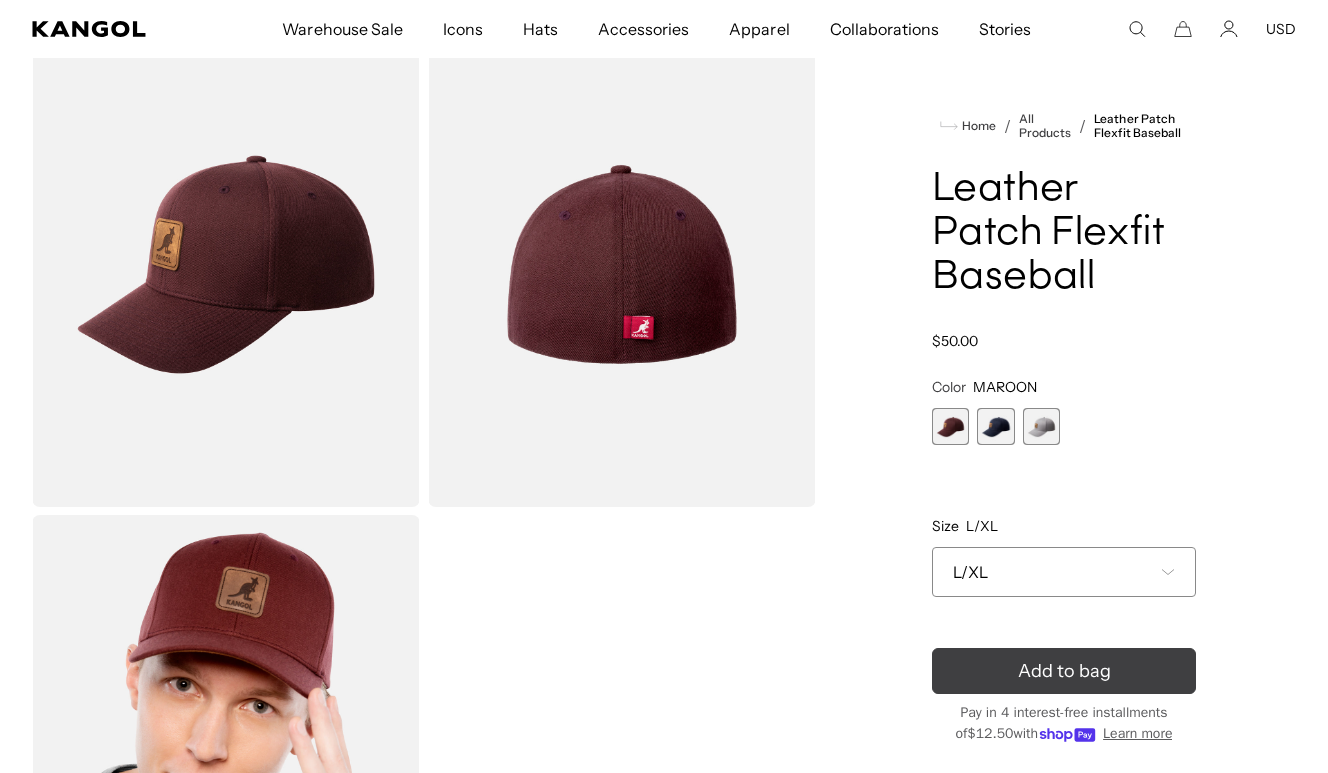 click on "Add to bag" at bounding box center (1064, 671) 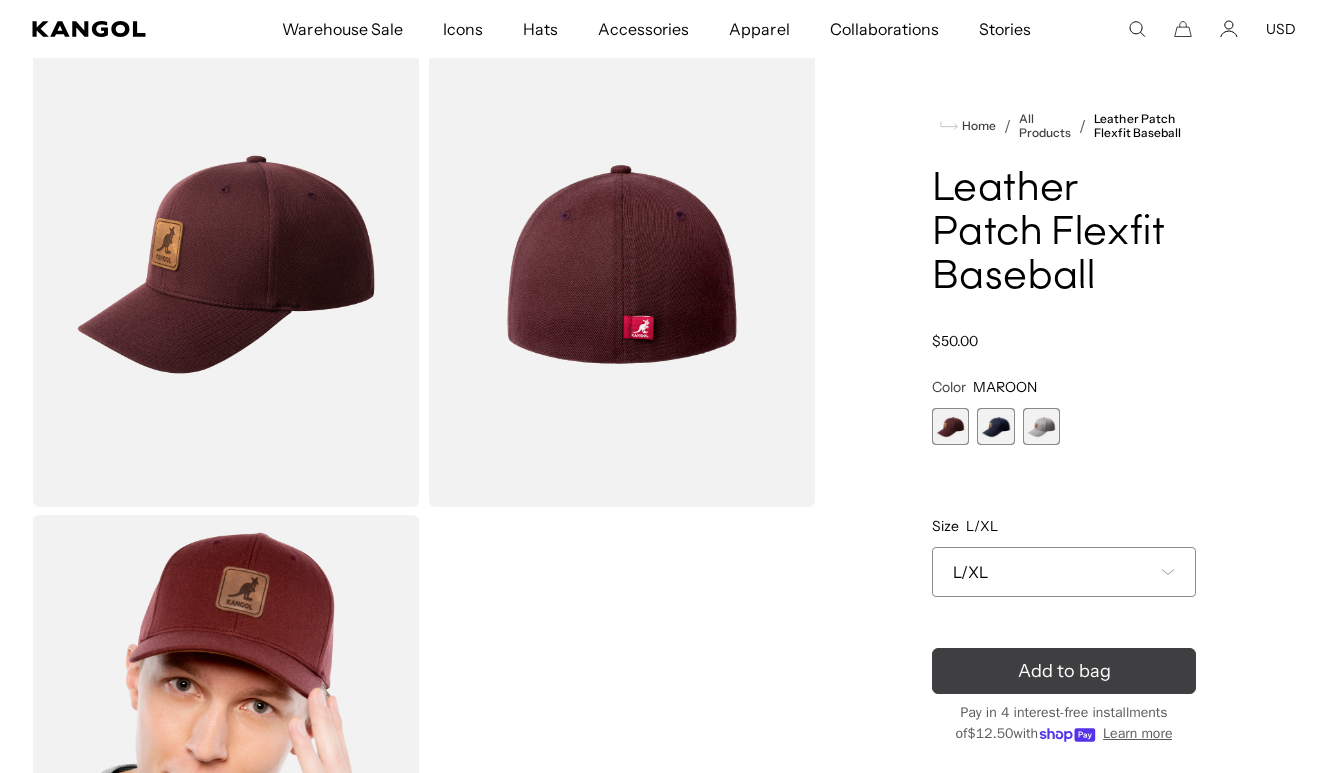 scroll, scrollTop: 0, scrollLeft: 0, axis: both 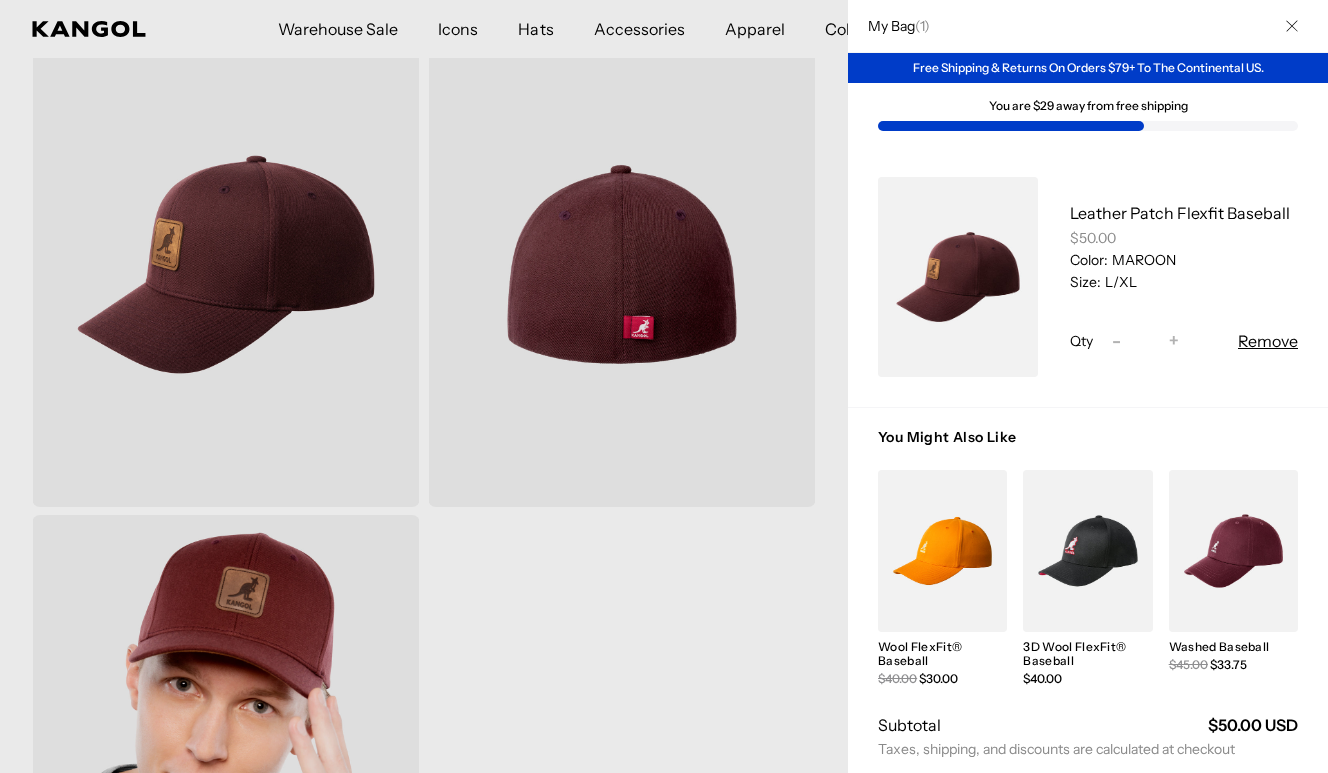 click at bounding box center (664, 386) 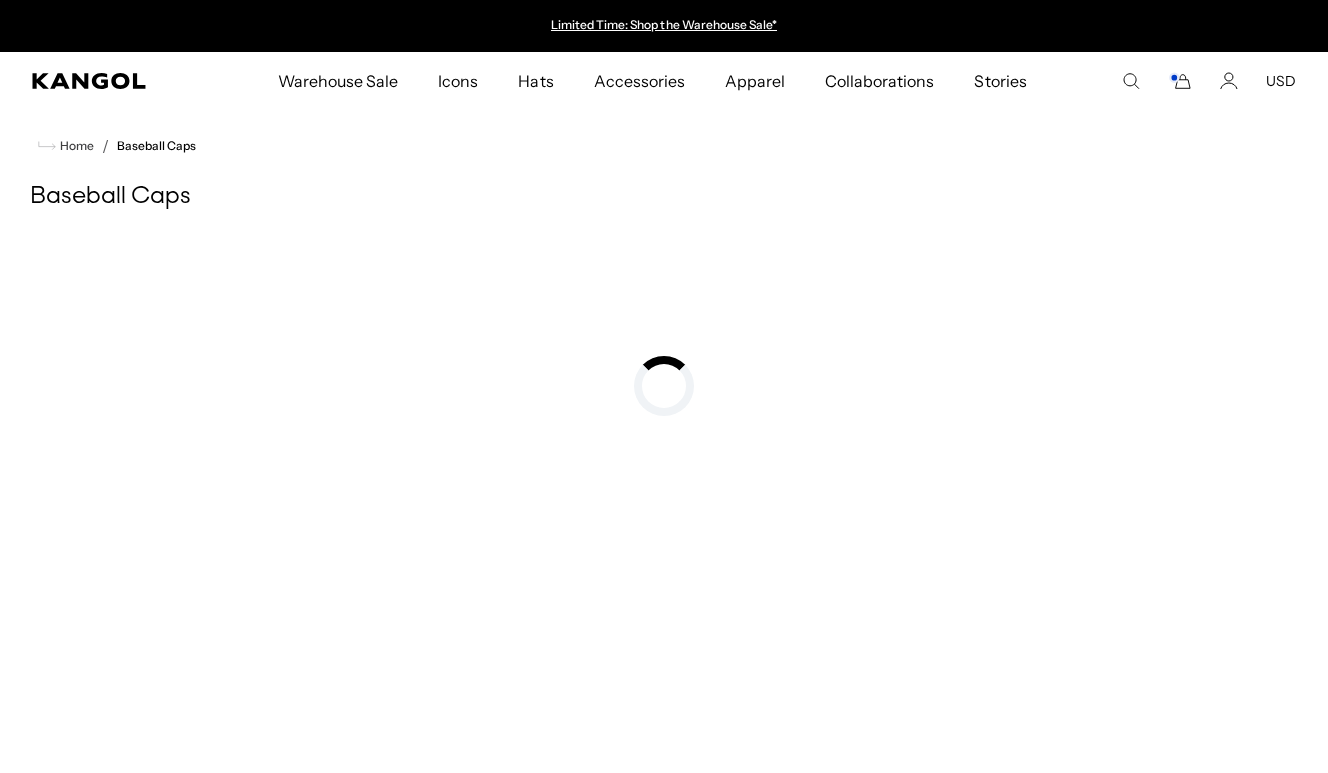 scroll, scrollTop: 0, scrollLeft: 0, axis: both 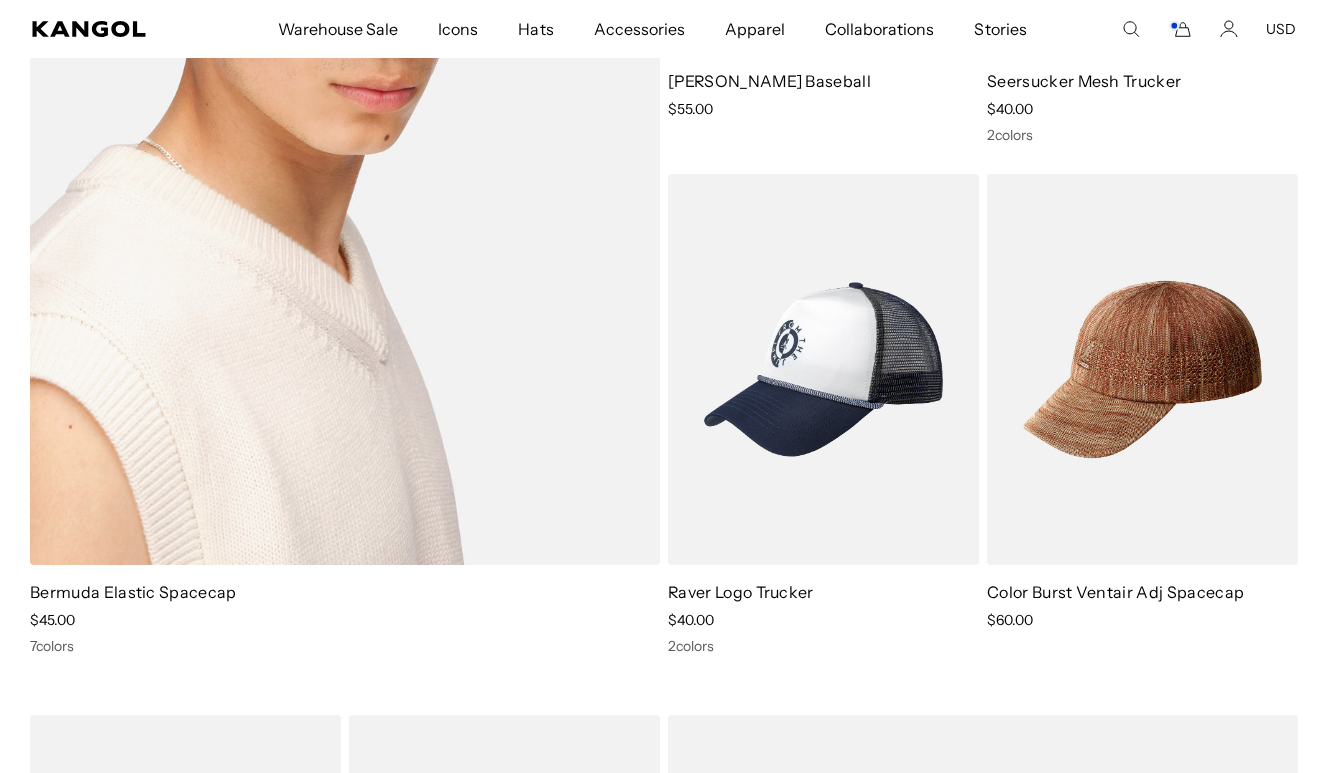 click at bounding box center (345, 114) 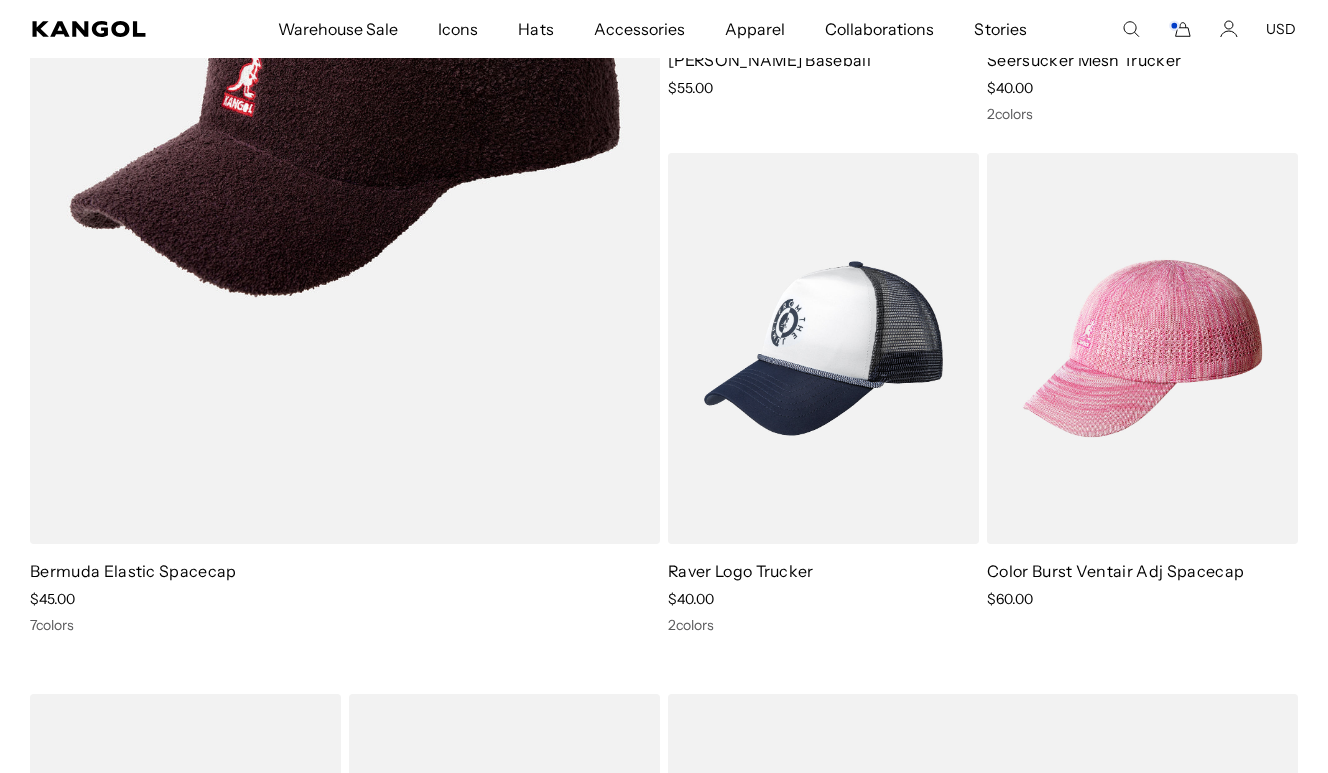 click at bounding box center (1142, 348) 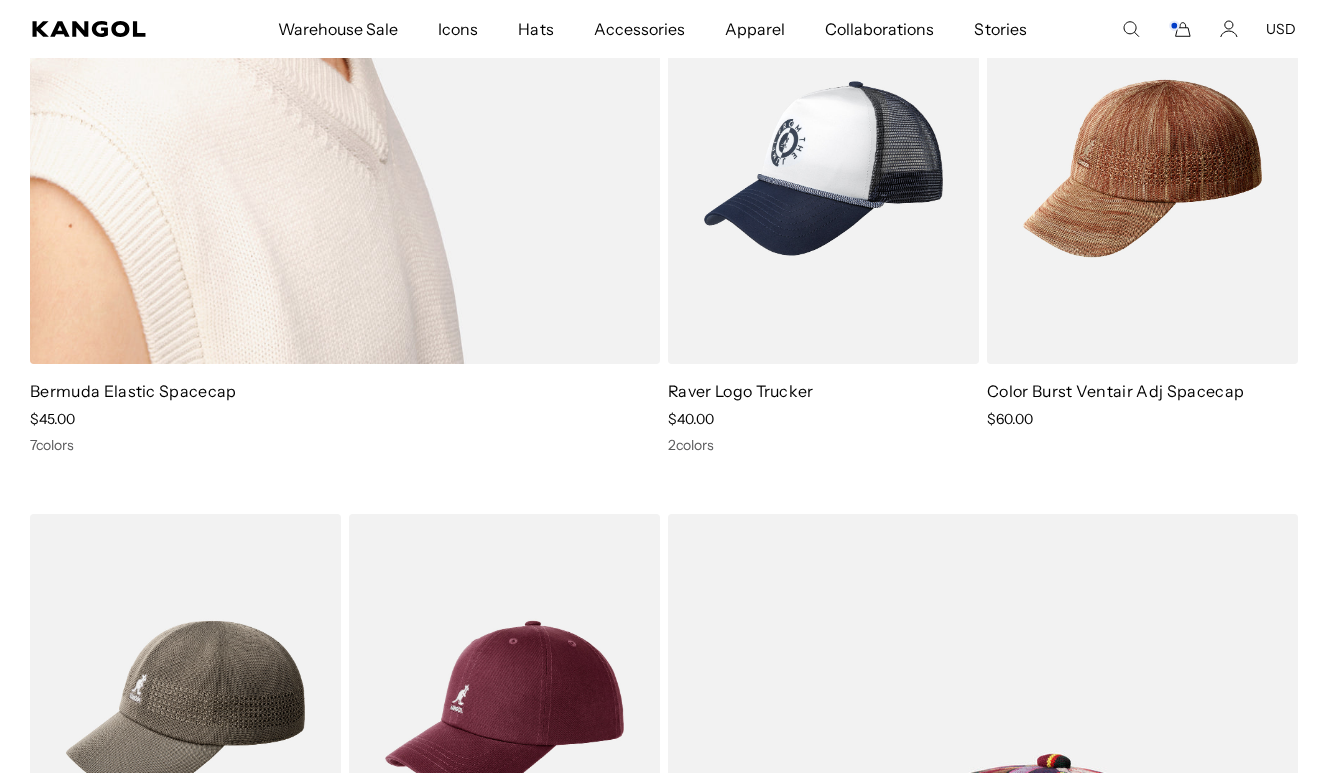 scroll, scrollTop: 1834, scrollLeft: 0, axis: vertical 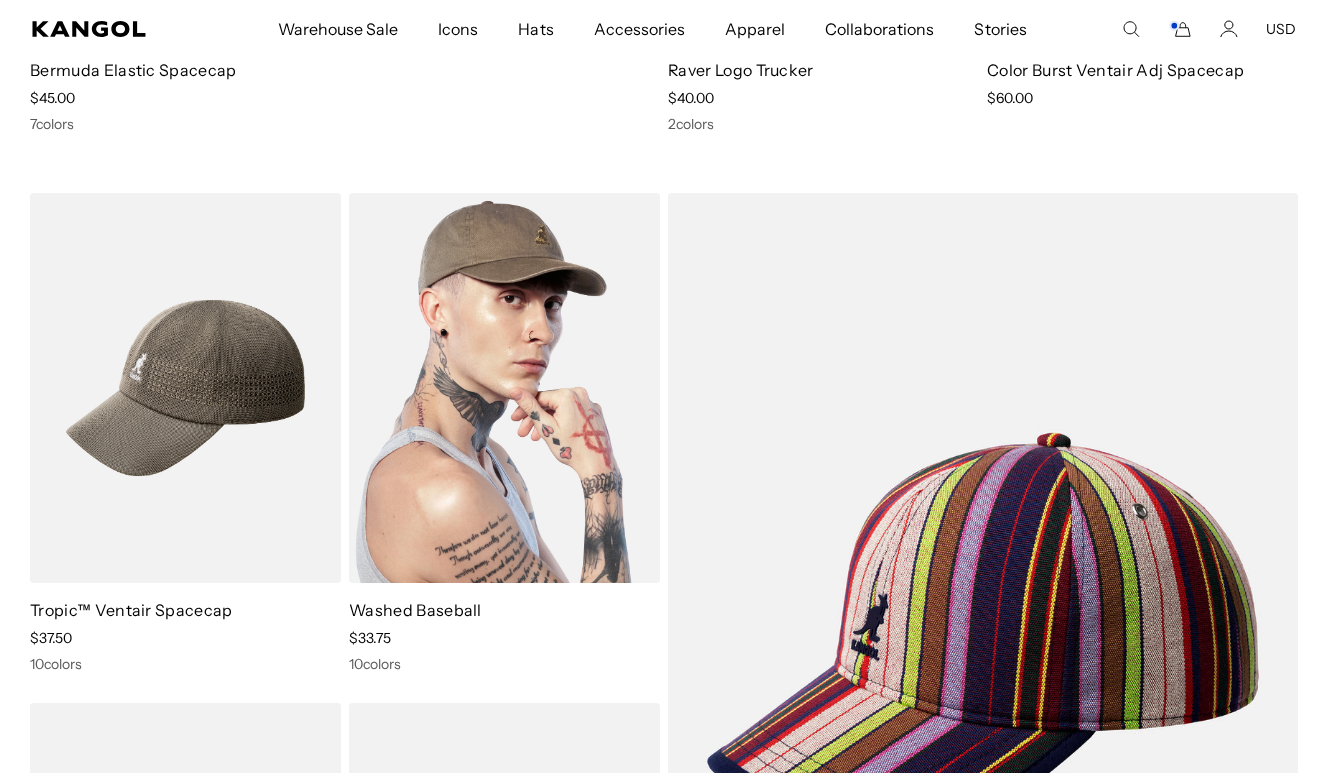 click at bounding box center [504, 388] 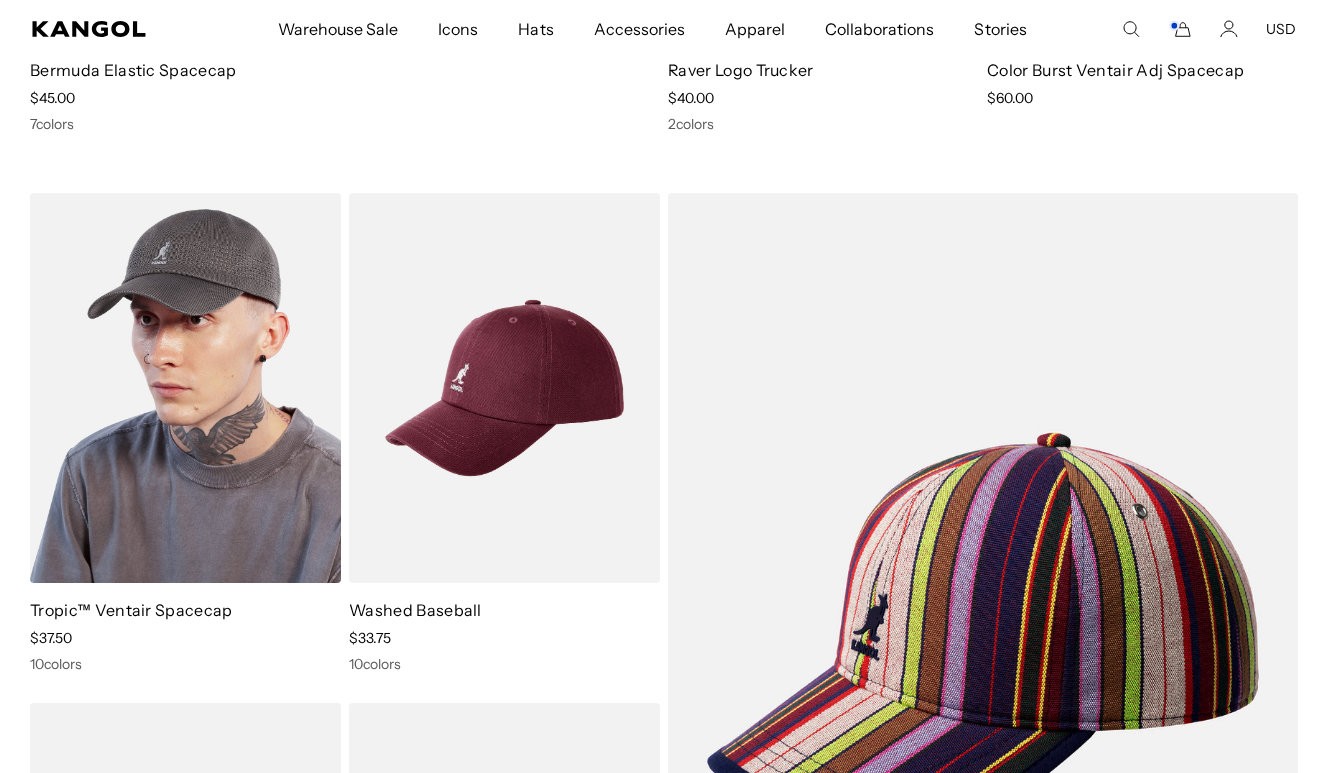 scroll, scrollTop: 0, scrollLeft: 0, axis: both 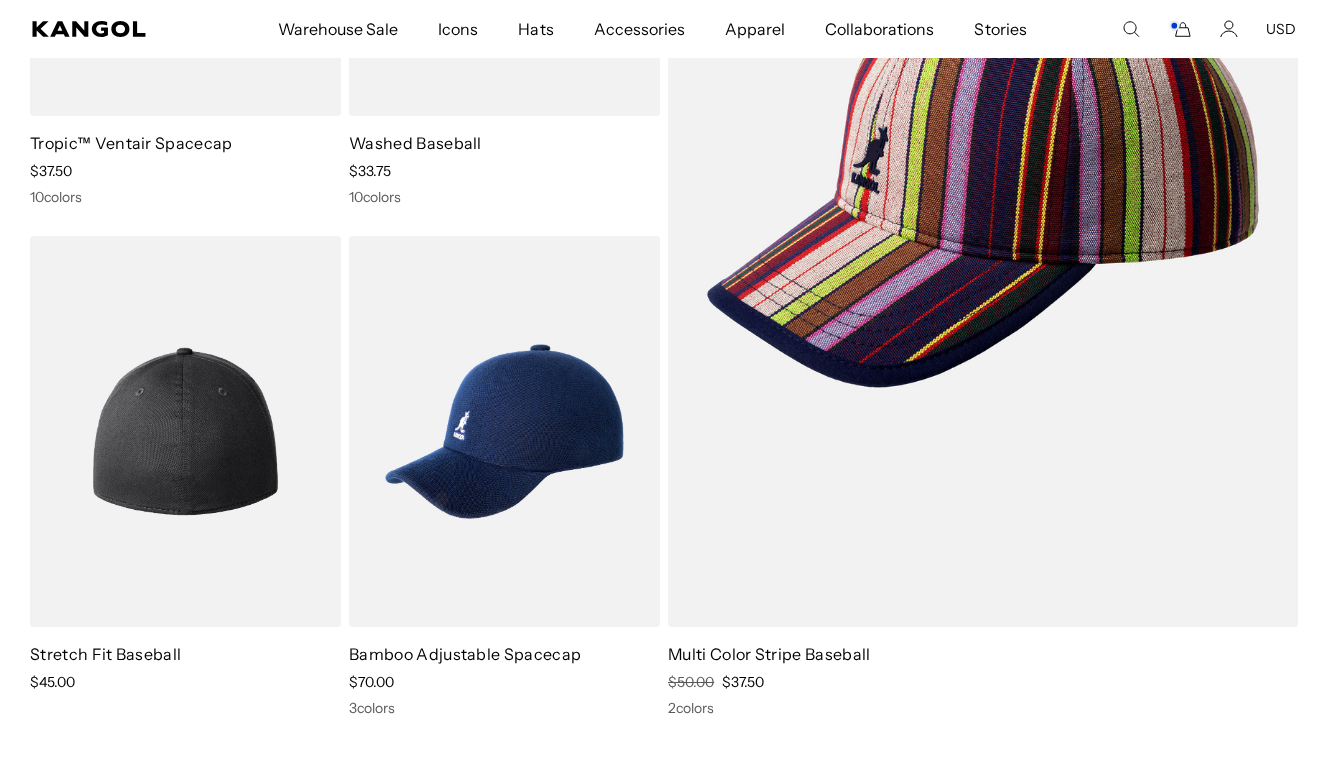 click at bounding box center (185, 431) 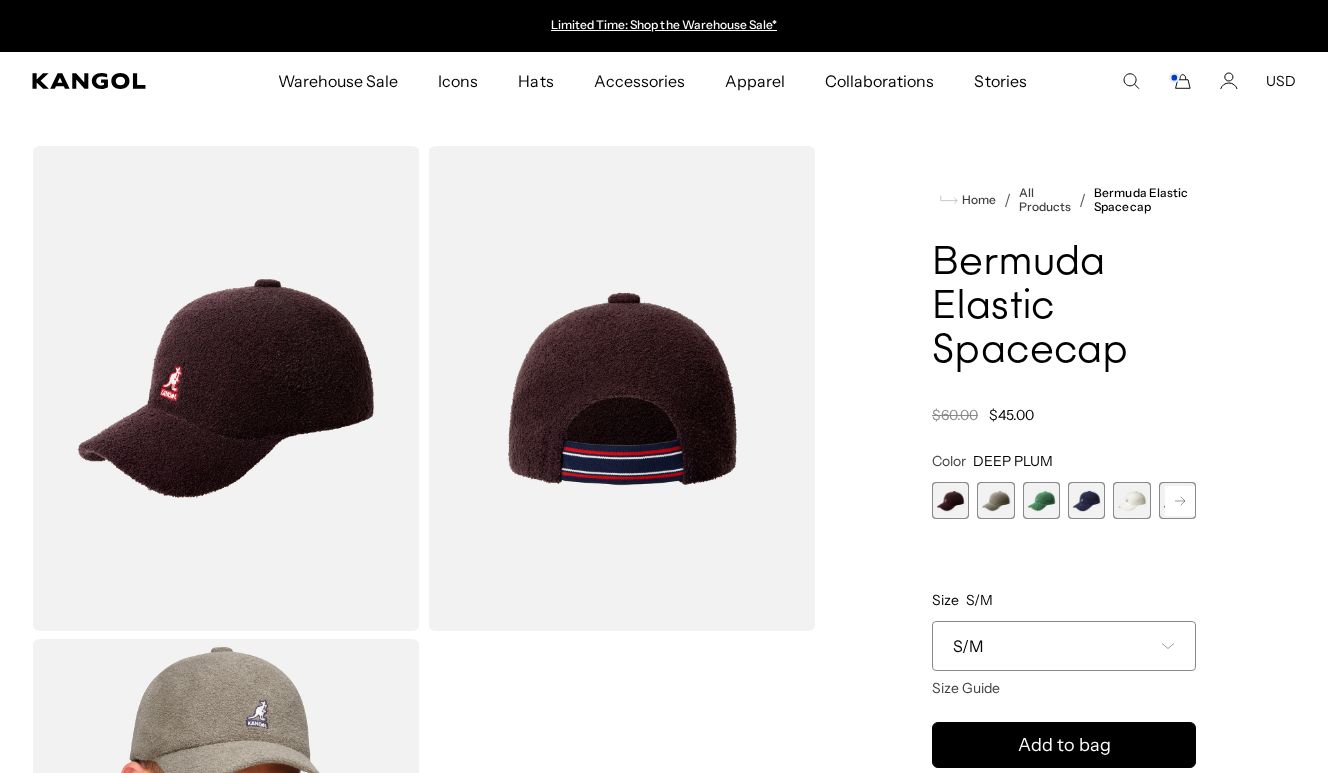 scroll, scrollTop: 0, scrollLeft: 0, axis: both 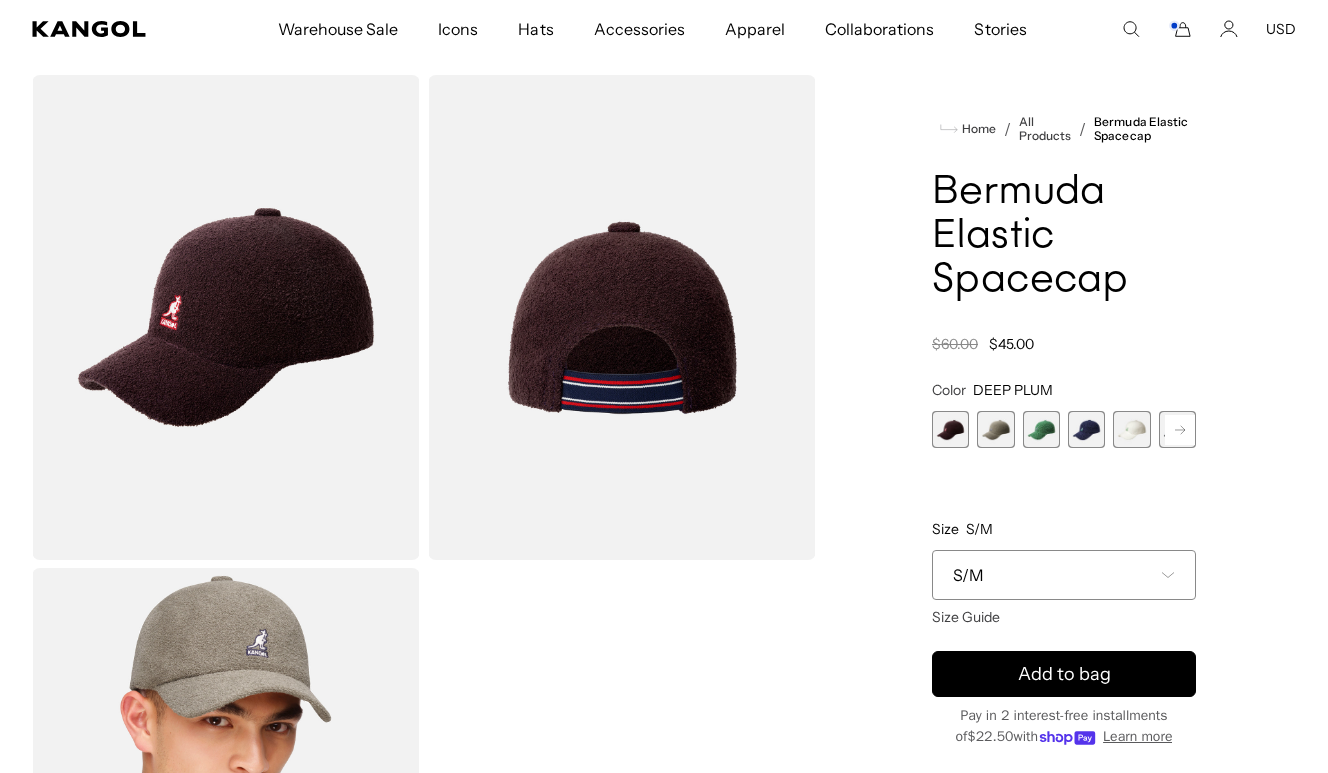 click 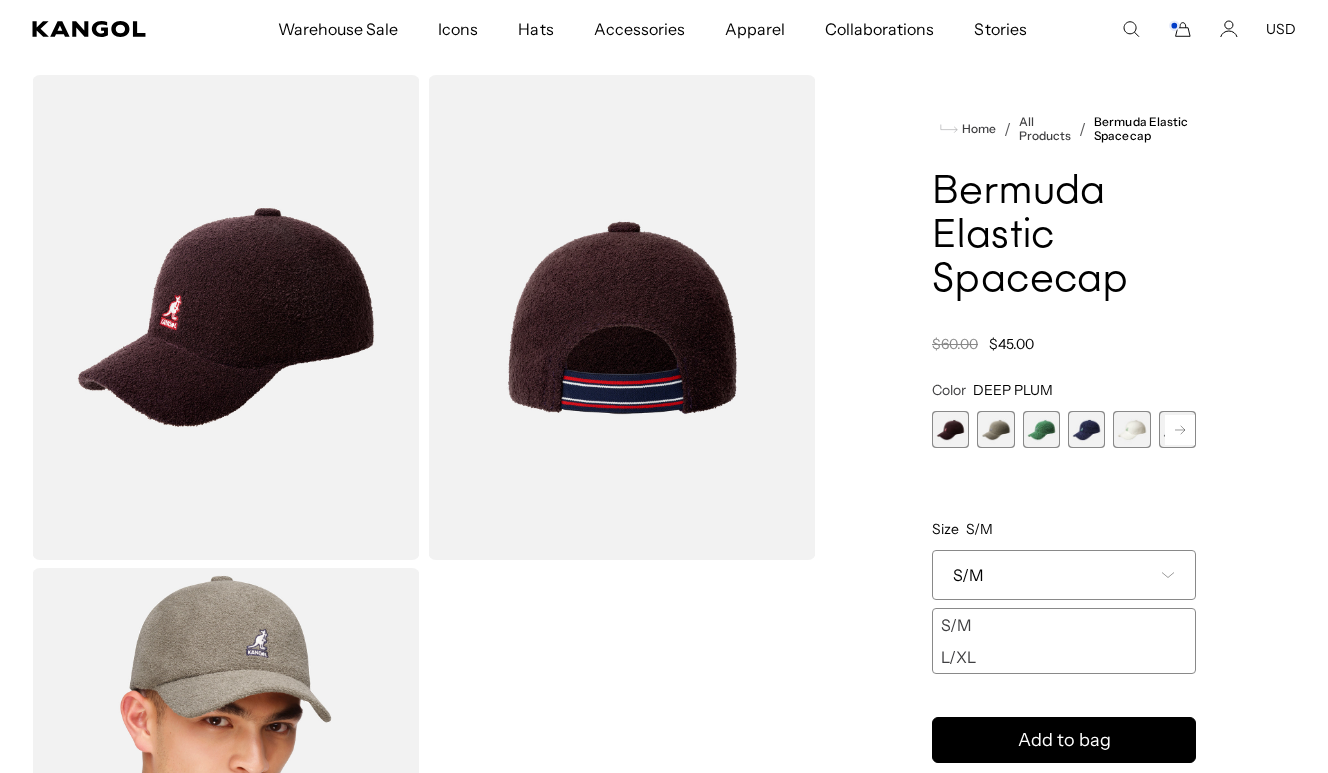 scroll, scrollTop: 0, scrollLeft: 0, axis: both 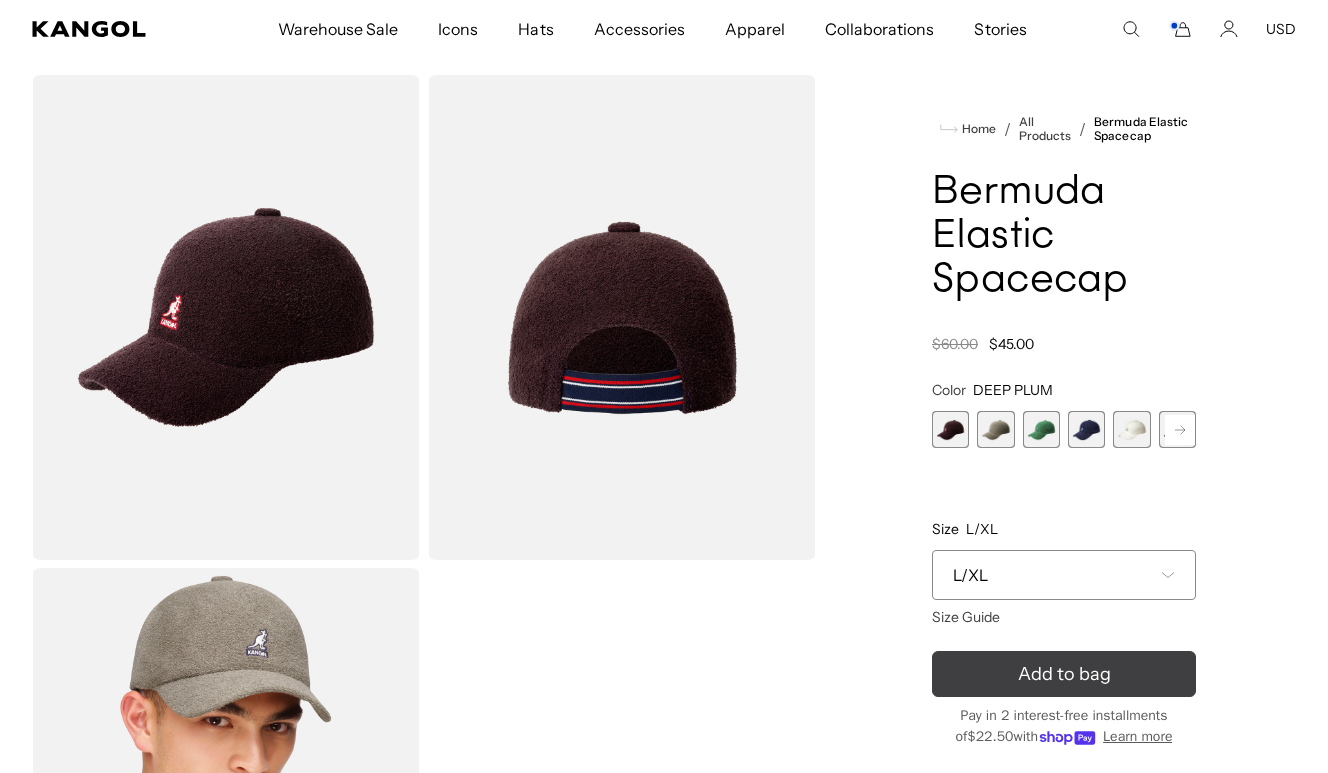 click on "Add to bag" at bounding box center (1064, 674) 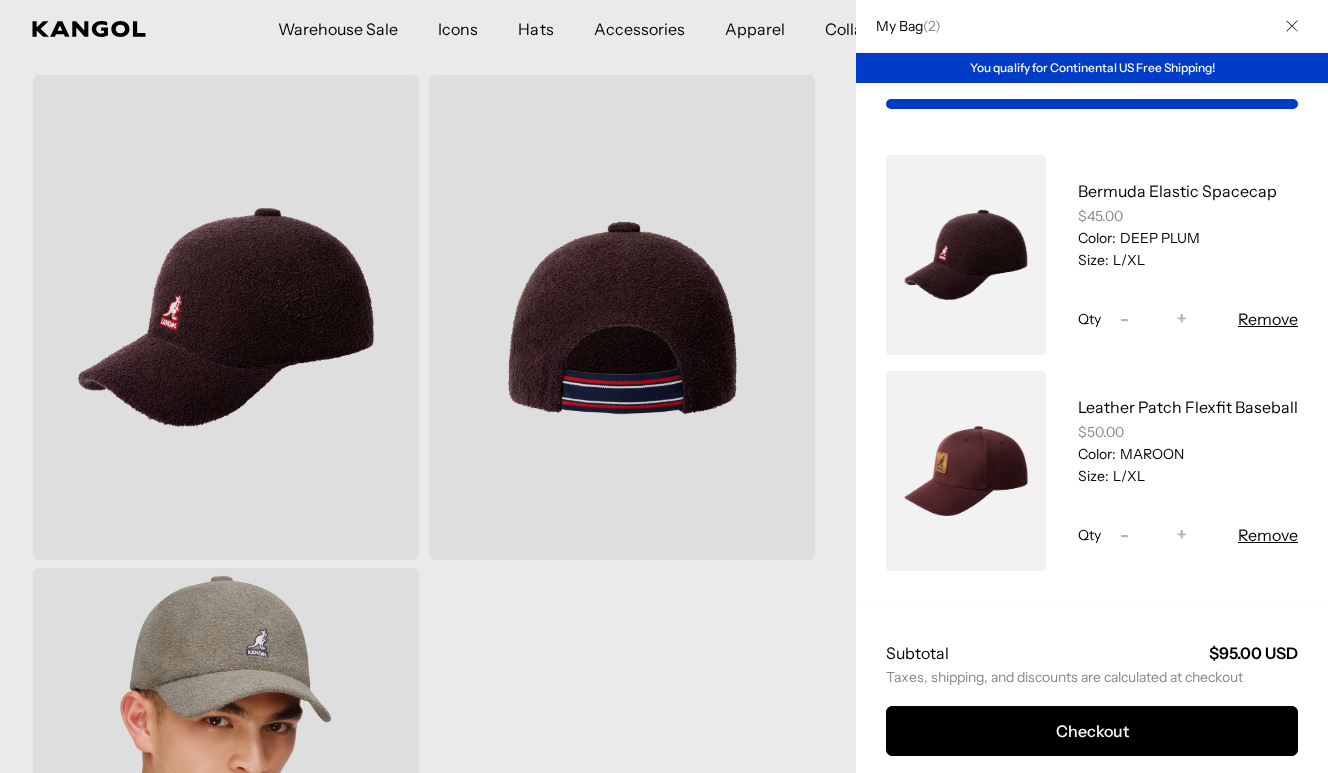 scroll, scrollTop: 0, scrollLeft: 0, axis: both 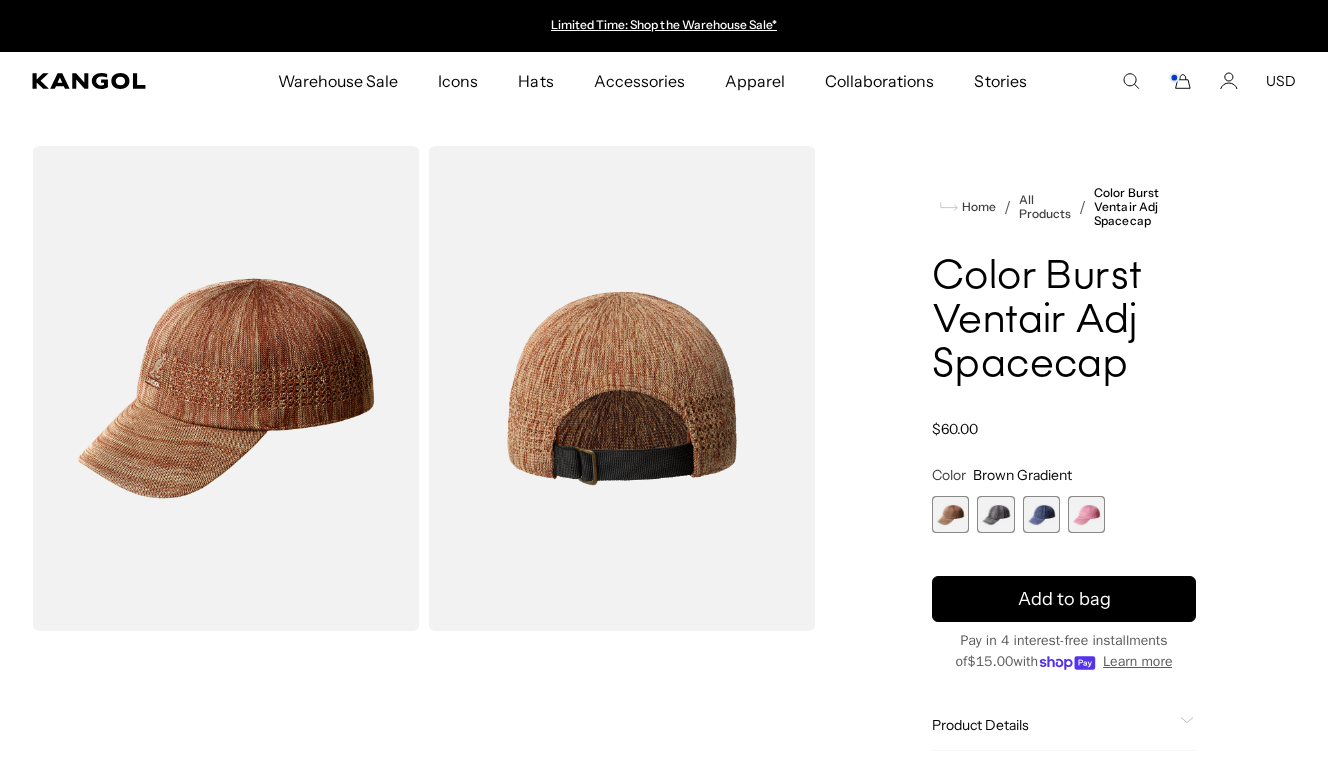 click at bounding box center (1086, 514) 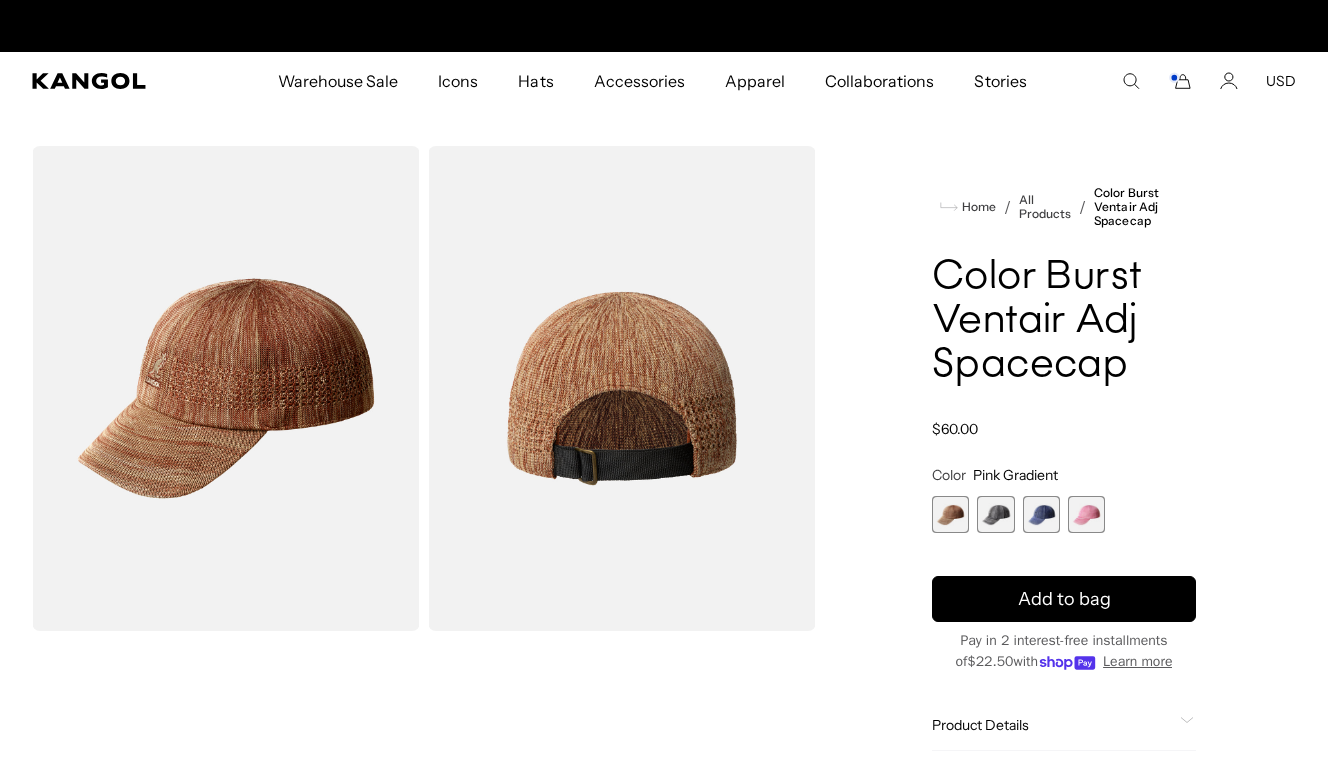 scroll, scrollTop: 0, scrollLeft: 412, axis: horizontal 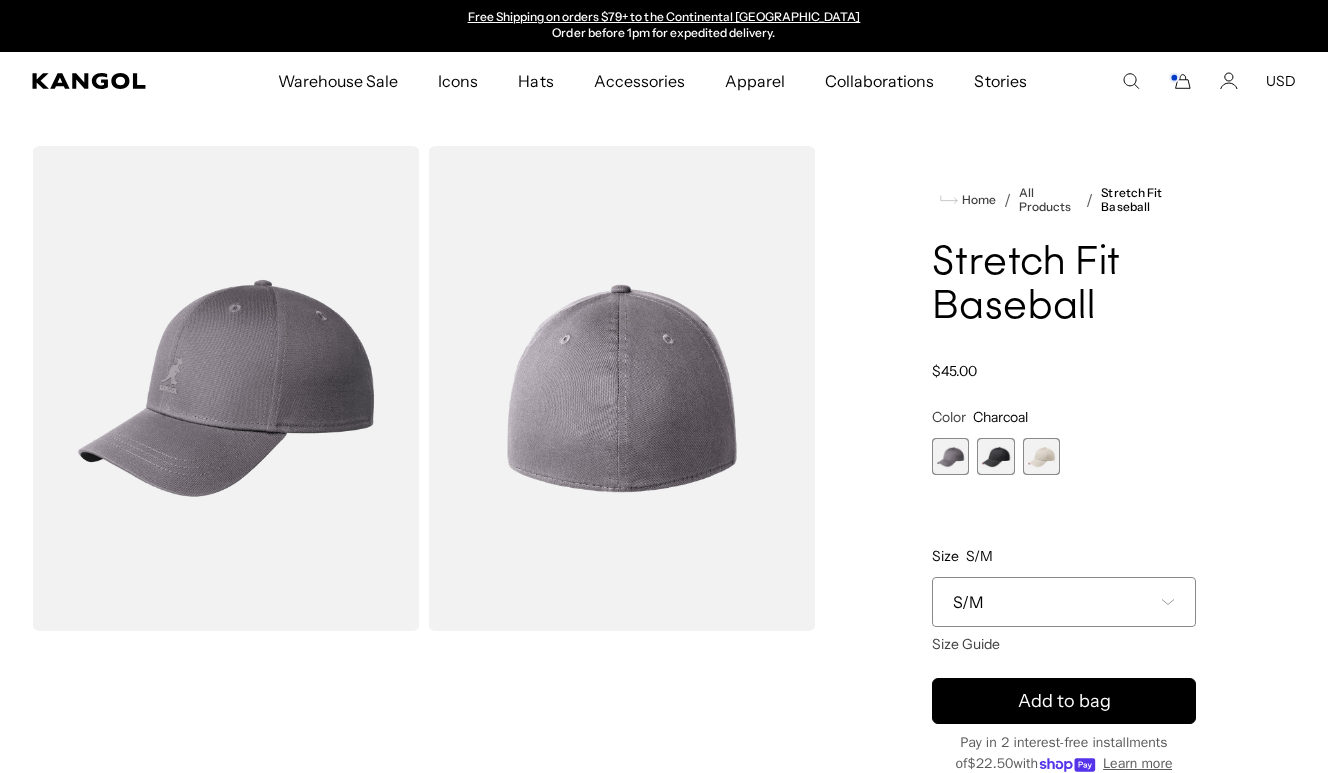 click at bounding box center [995, 456] 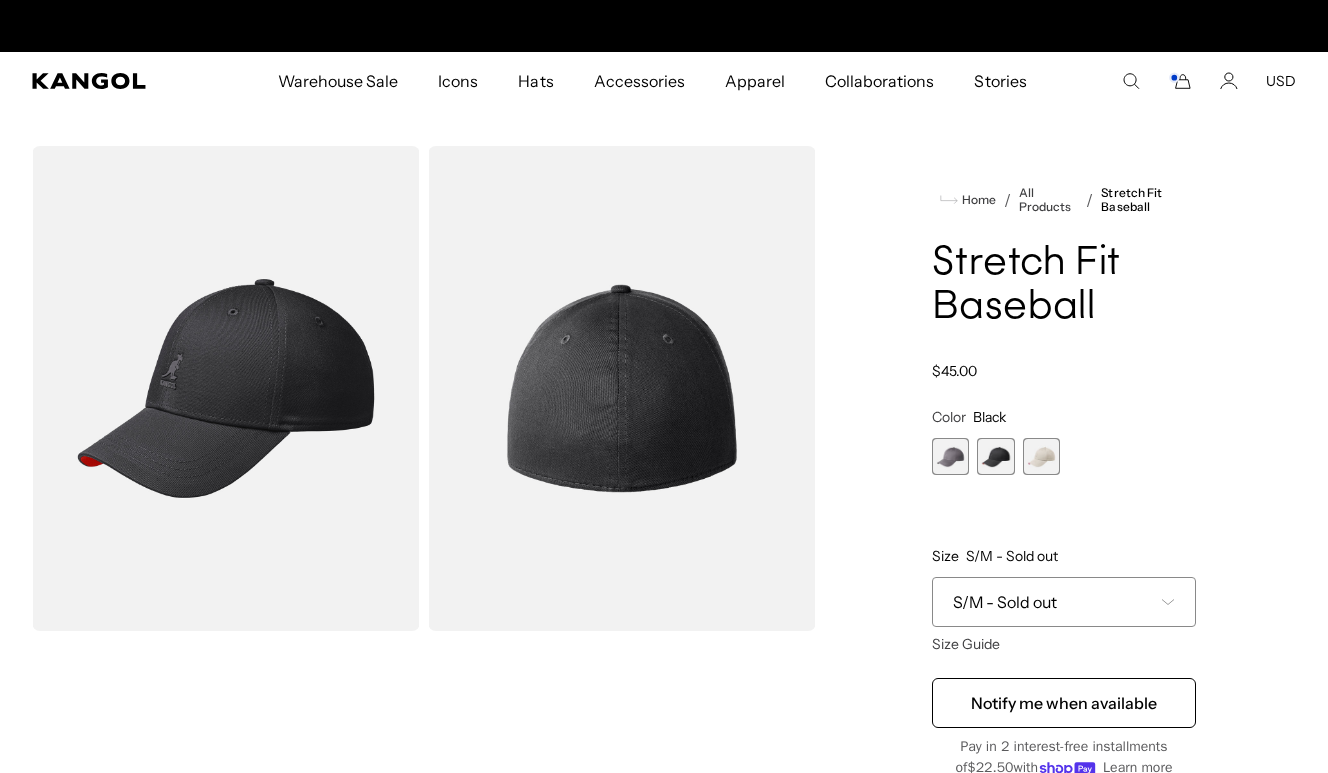 scroll, scrollTop: 0, scrollLeft: 0, axis: both 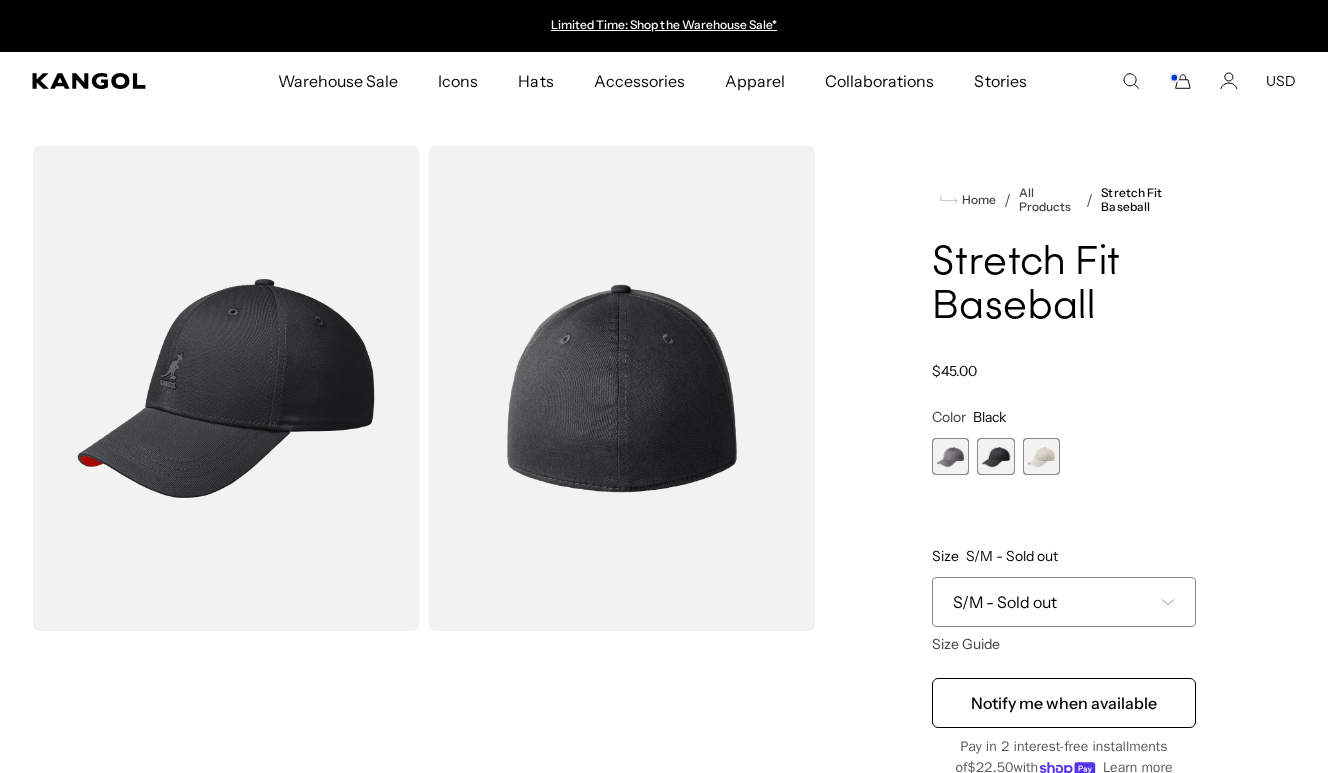 click at bounding box center [950, 456] 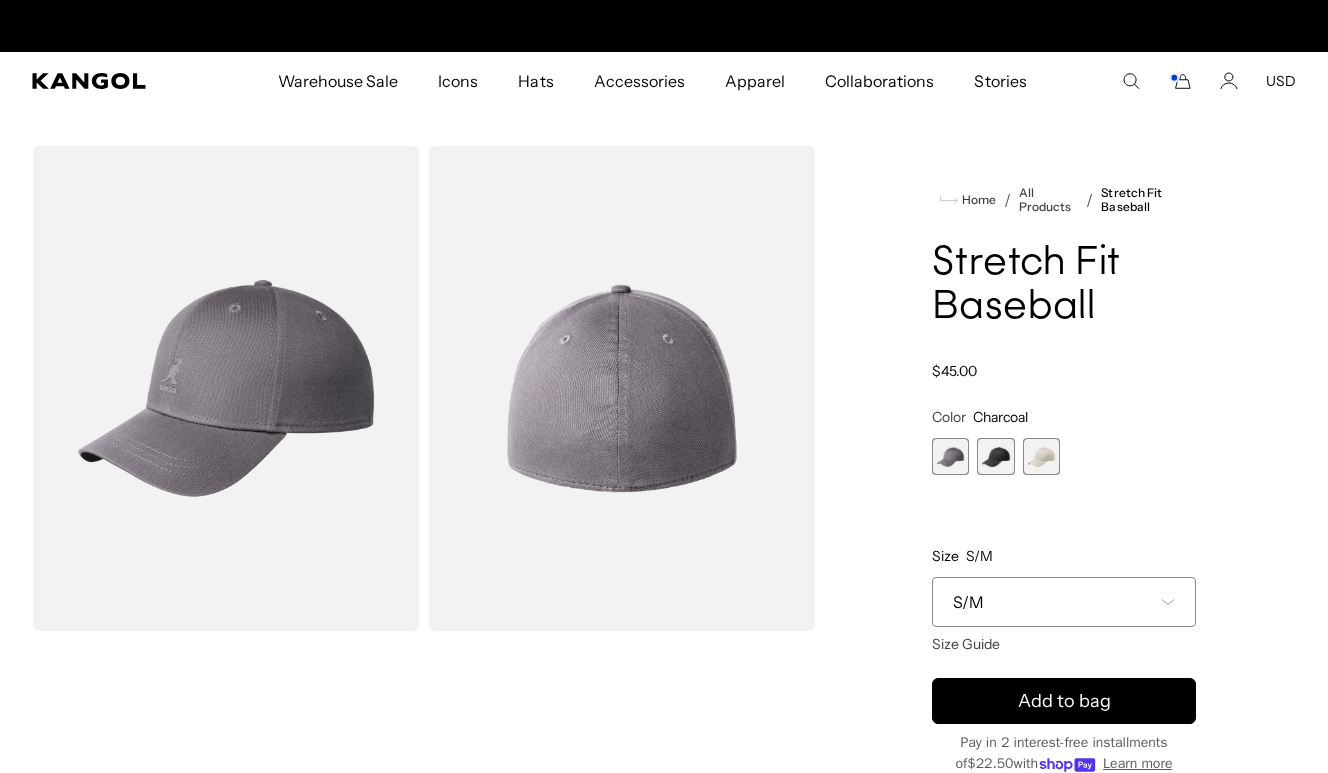 click at bounding box center [1041, 456] 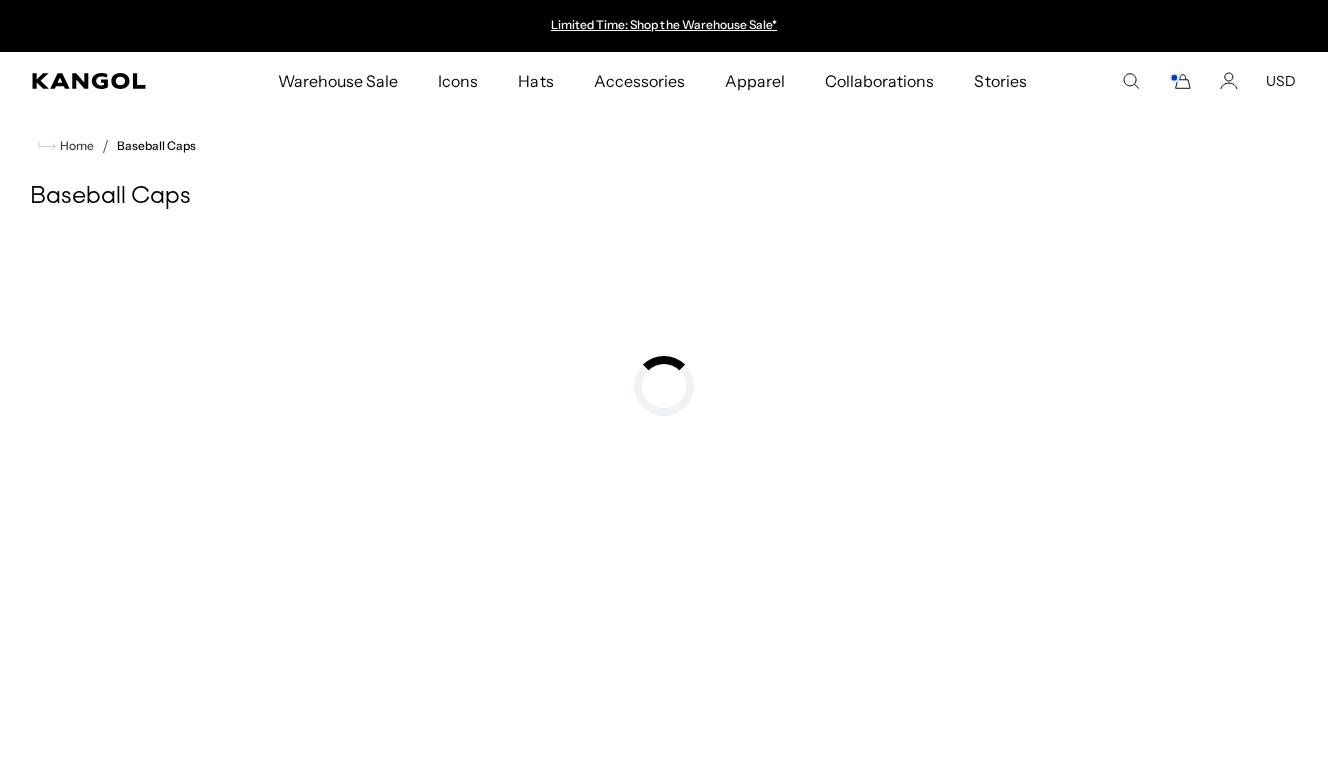 scroll, scrollTop: 0, scrollLeft: 0, axis: both 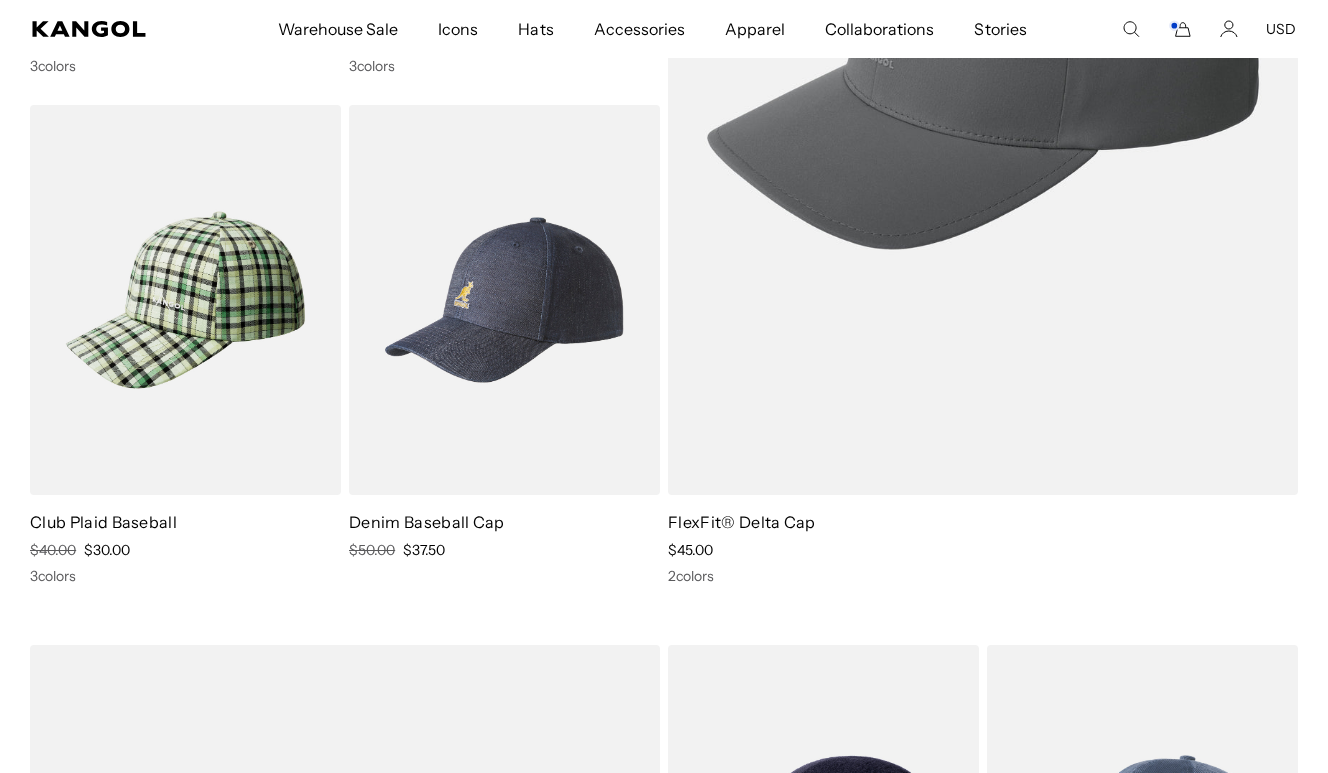 click at bounding box center (504, 300) 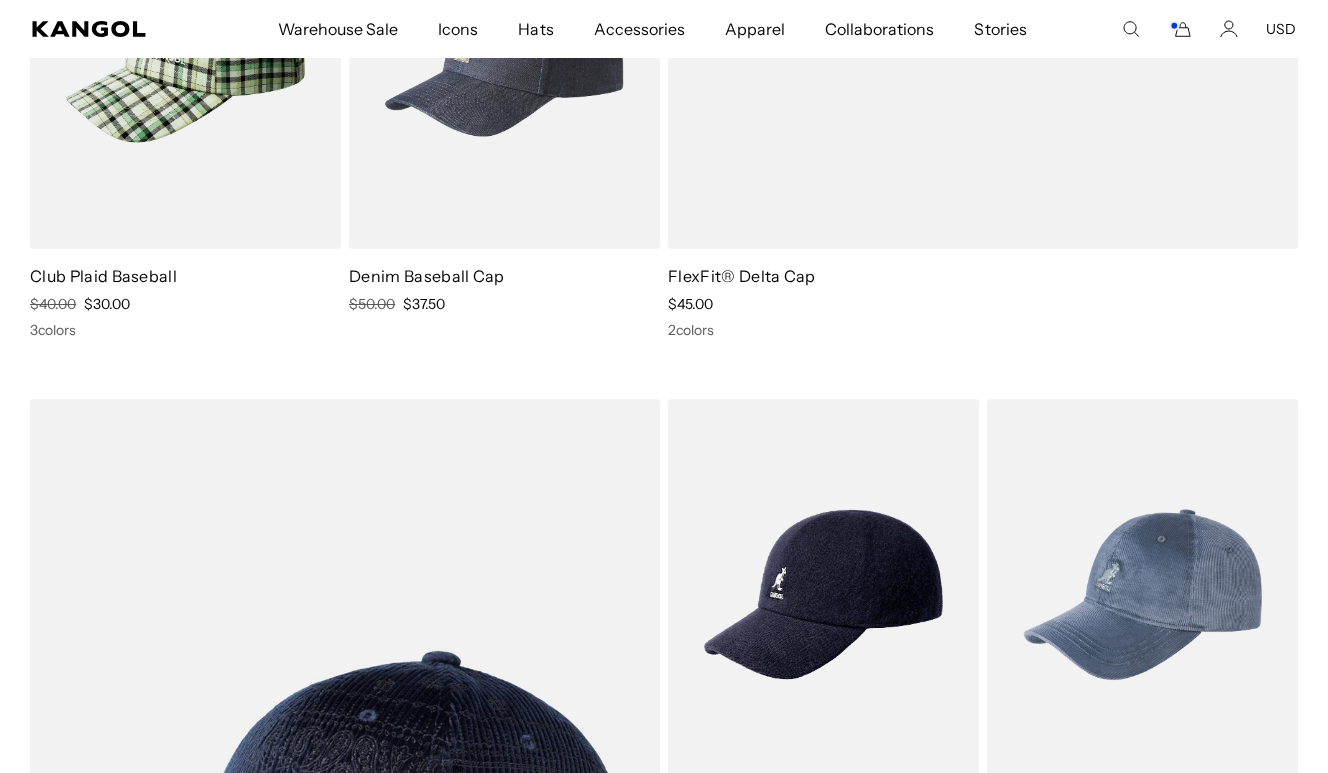 scroll, scrollTop: 5097, scrollLeft: 0, axis: vertical 